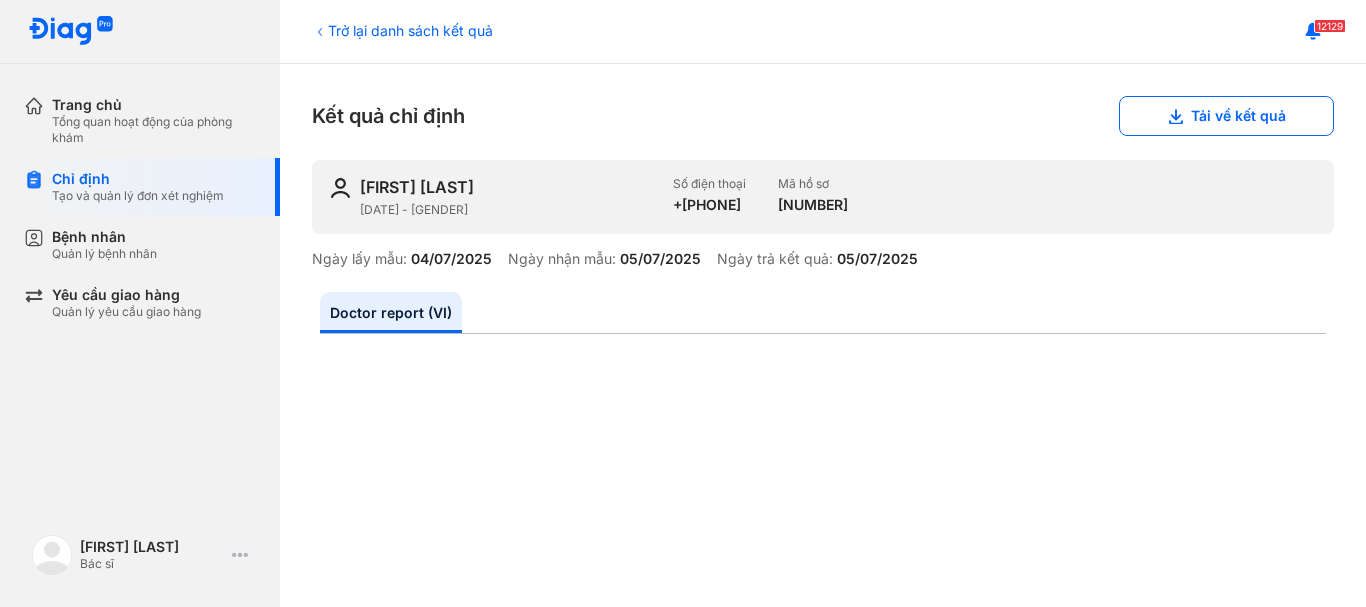 scroll, scrollTop: 0, scrollLeft: 0, axis: both 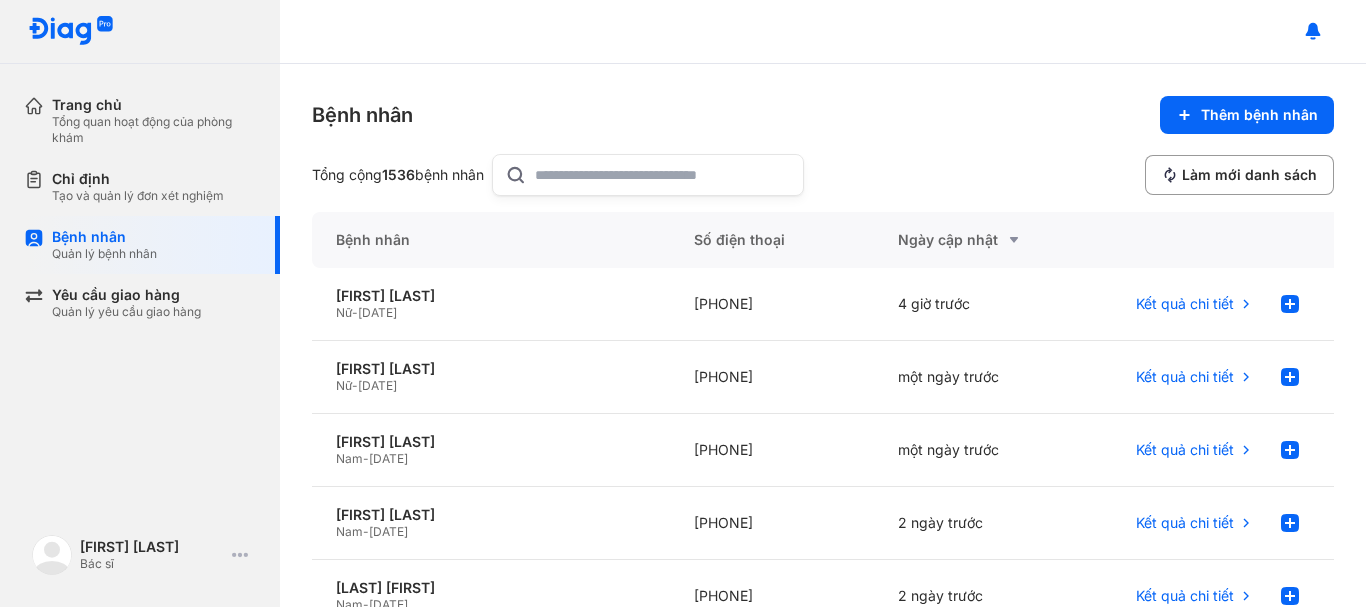drag, startPoint x: 587, startPoint y: 171, endPoint x: 599, endPoint y: 107, distance: 65.11528 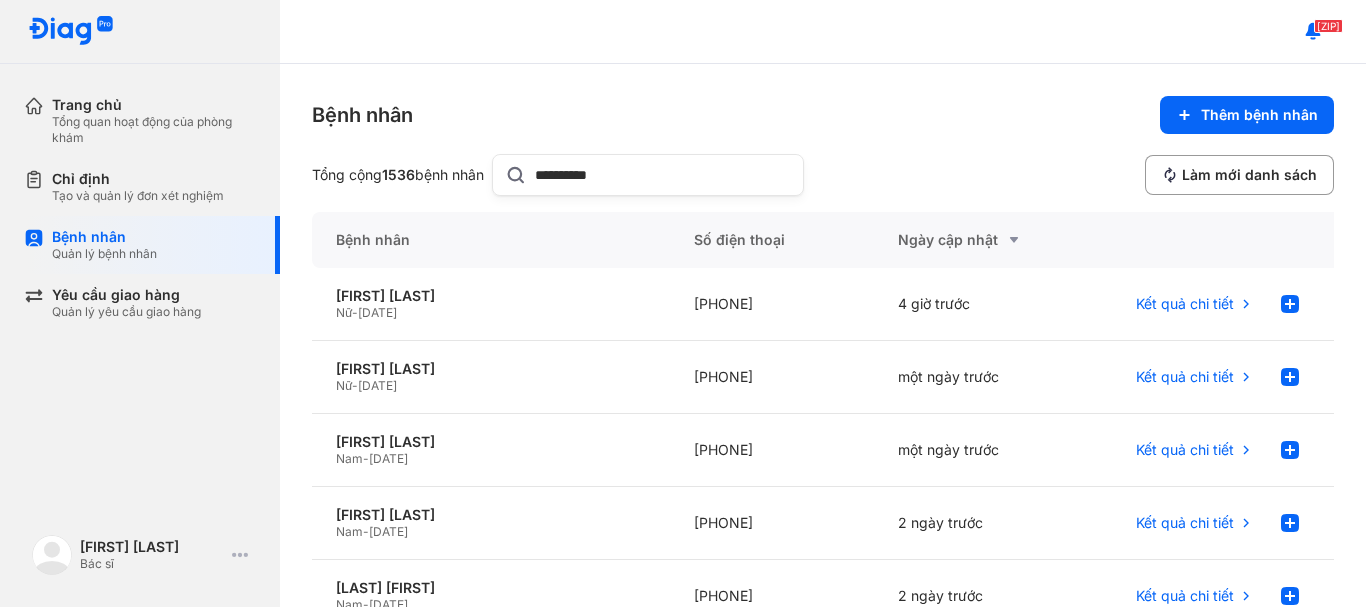 type on "**********" 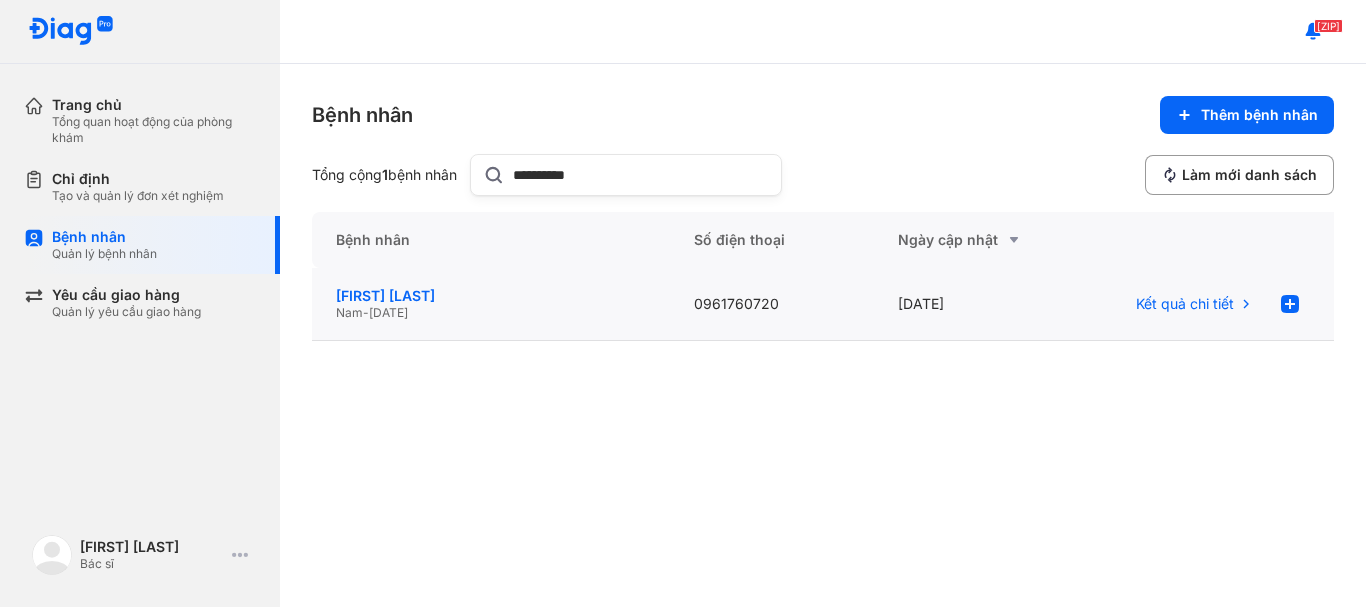 click on "[FIRST] [LAST] [LAST]" 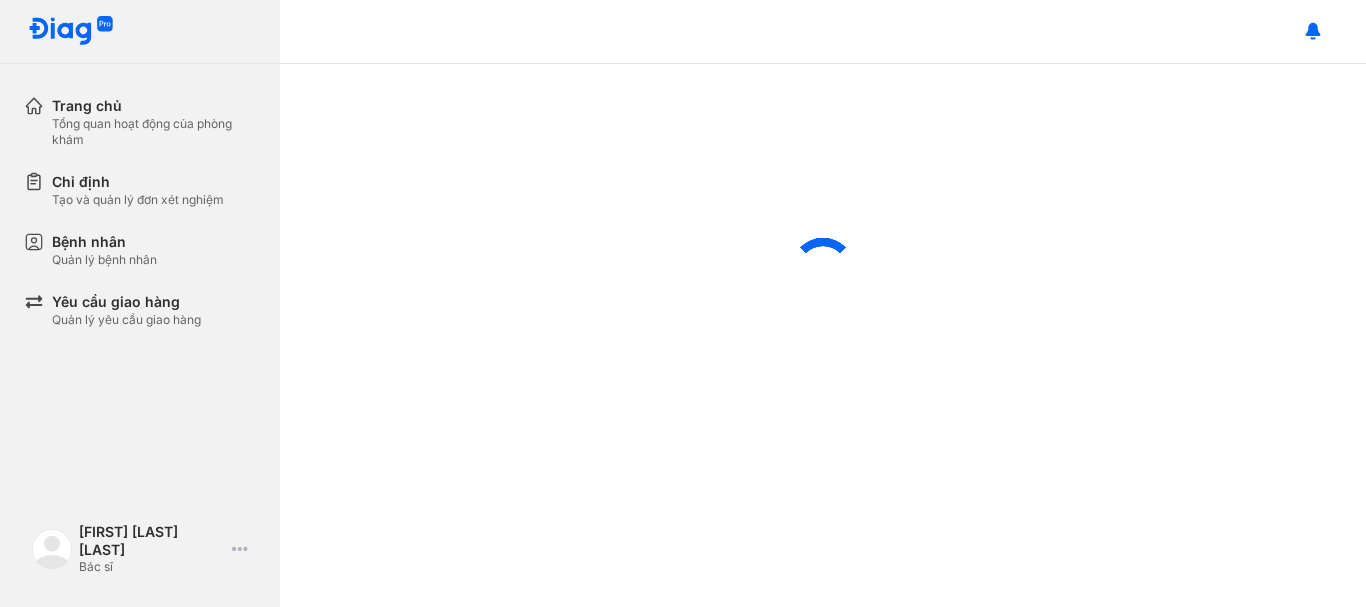 scroll, scrollTop: 0, scrollLeft: 0, axis: both 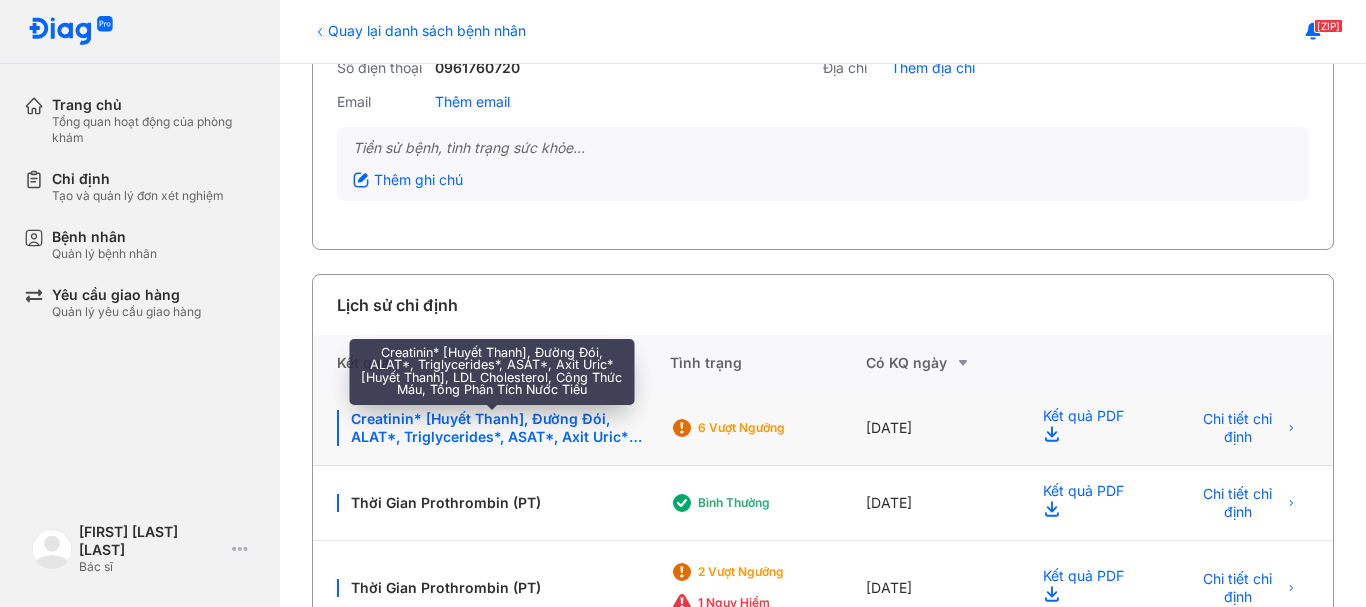 click on "Creatinin* [Huyết Thanh], Đường Đói, ALAT*, Triglycerides*, ASAT*, Axit Uric* [Huyết Thanh], LDL Cholesterol, Công Thức Máu, Tổng Phân Tích Nước Tiểu" 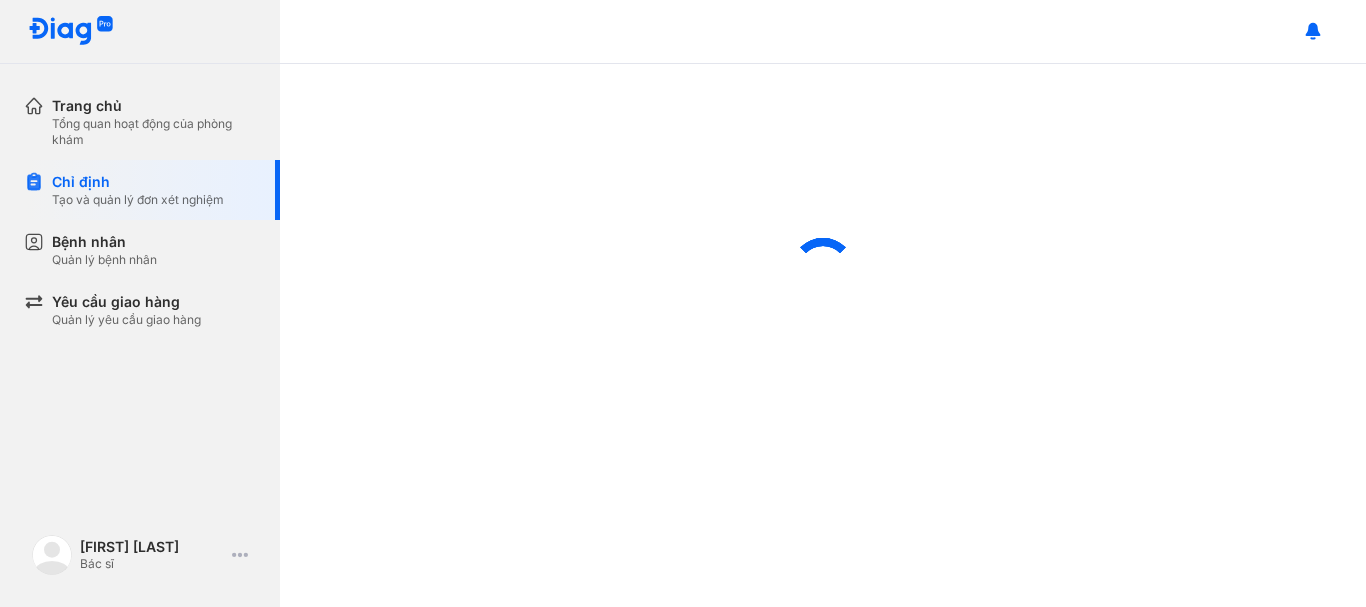 scroll, scrollTop: 0, scrollLeft: 0, axis: both 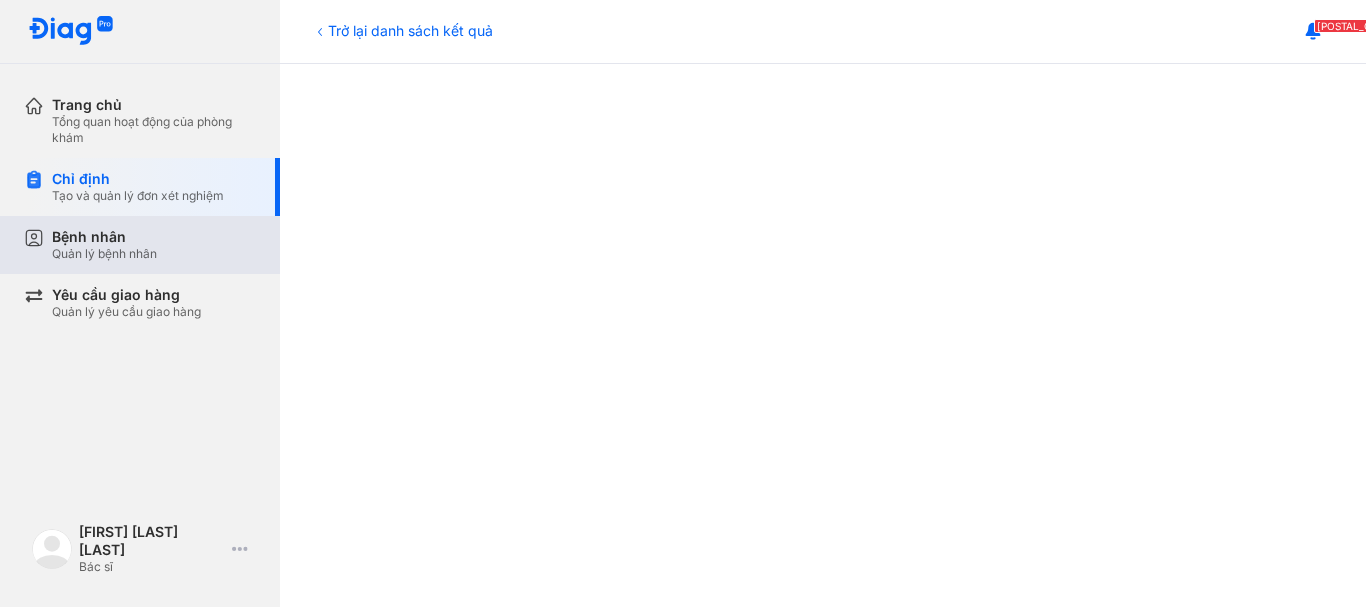 click on "Bệnh nhân" at bounding box center [104, 237] 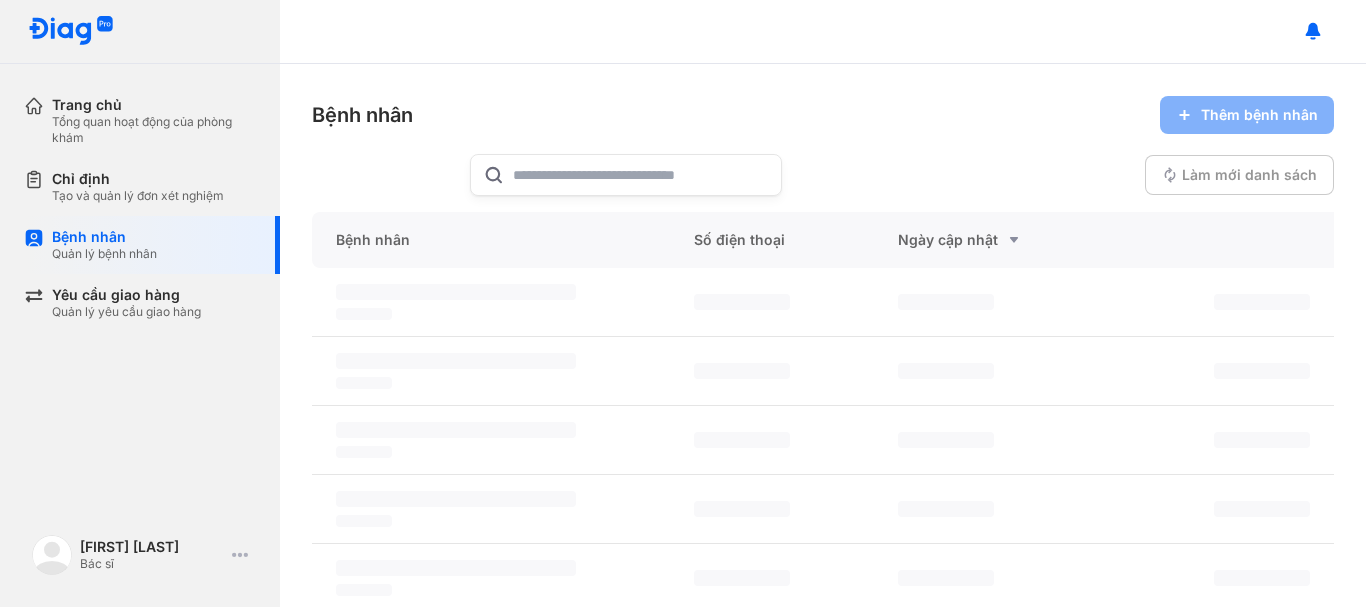 scroll, scrollTop: 0, scrollLeft: 0, axis: both 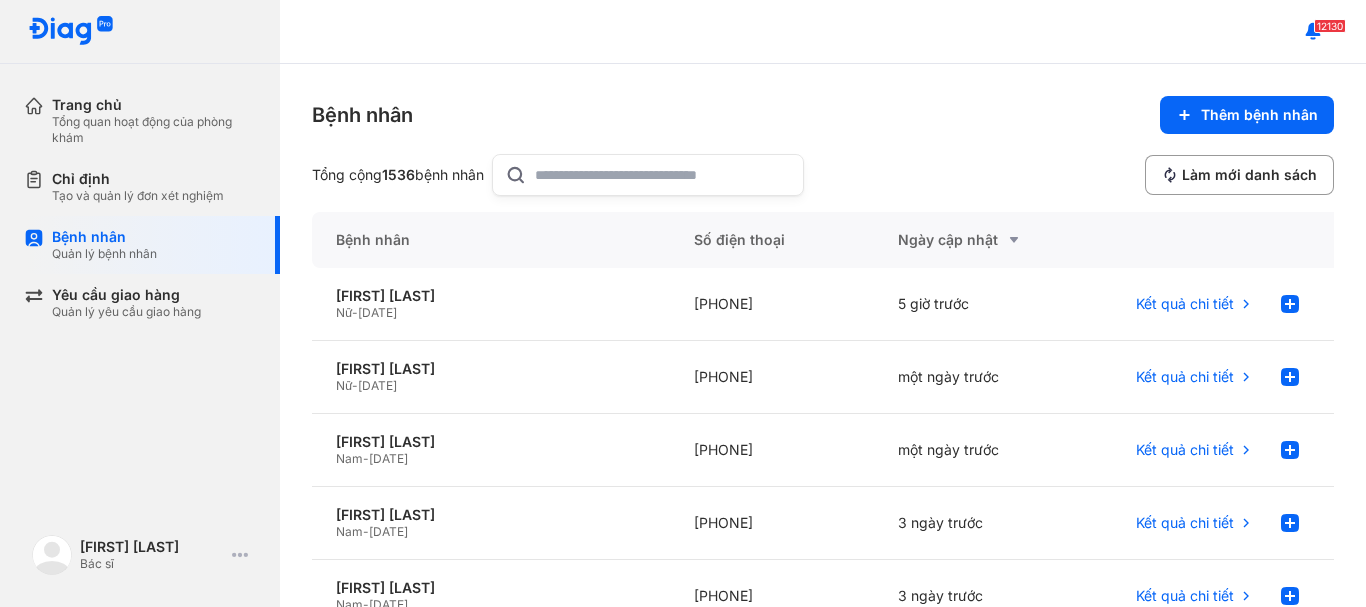 click 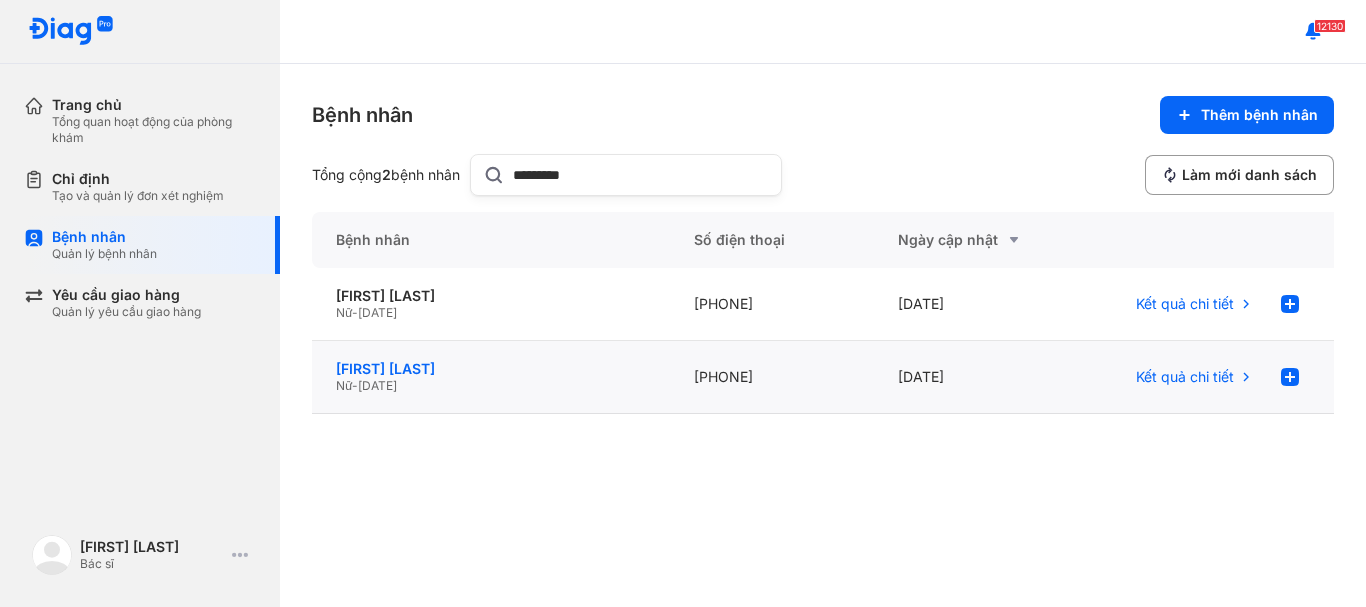 type on "*********" 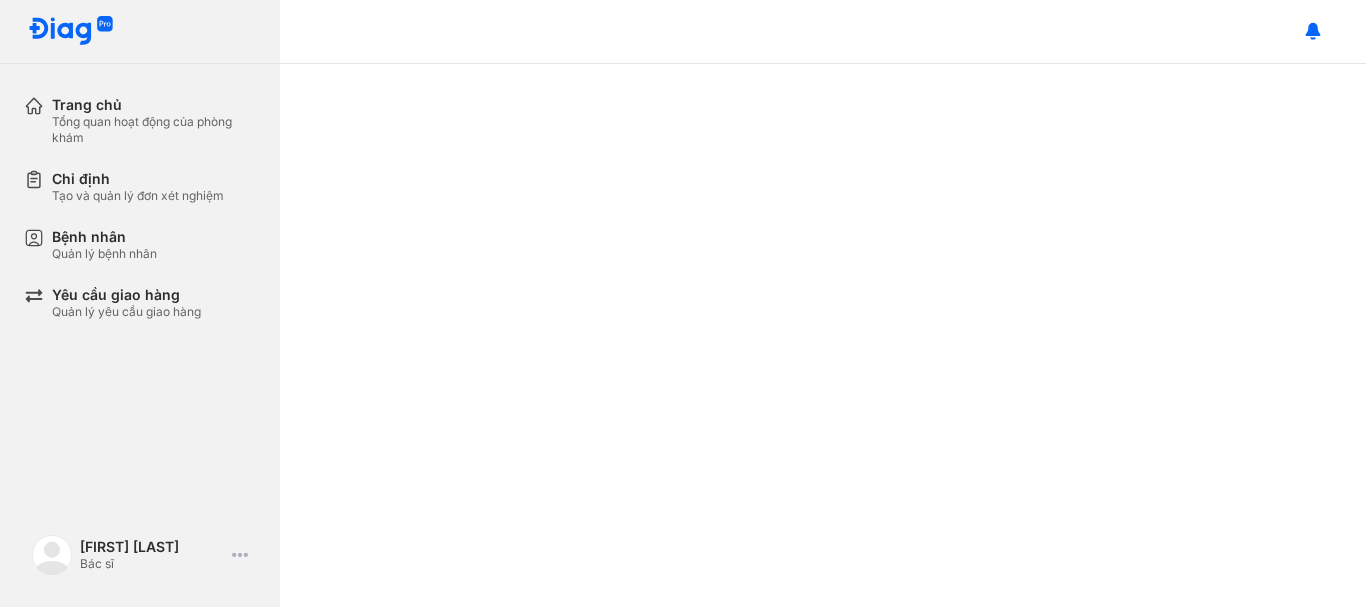 scroll, scrollTop: 0, scrollLeft: 0, axis: both 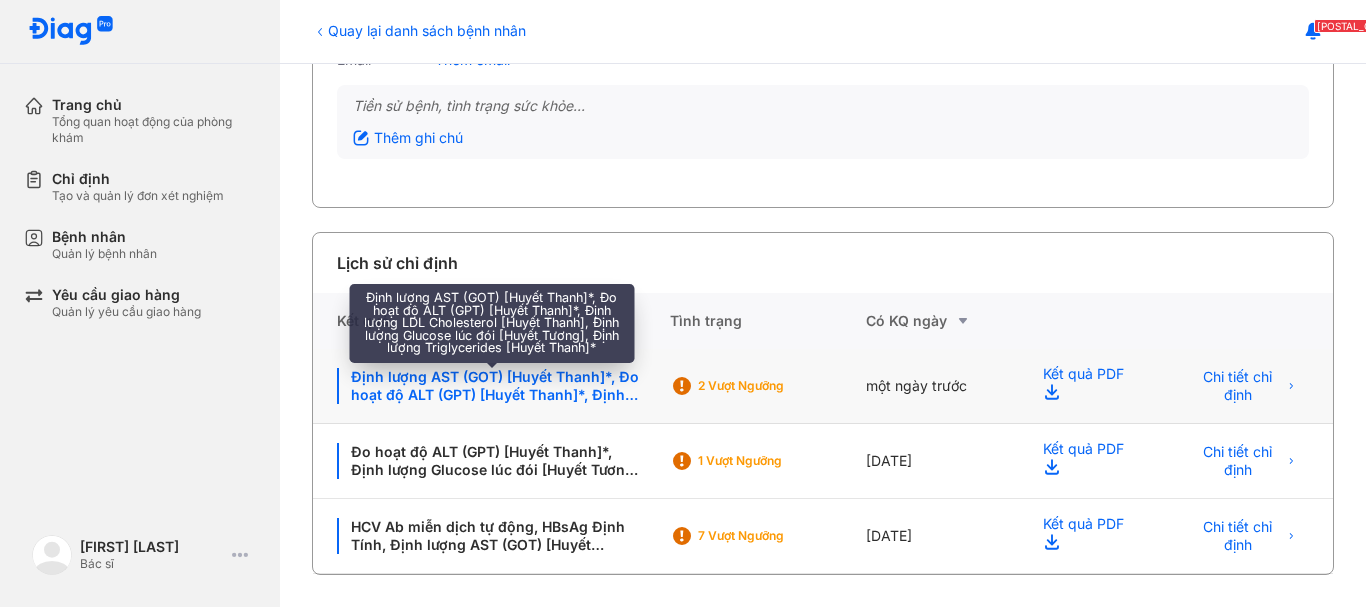 click on "Định lượng AST (GOT) [Huyết Thanh]*, Đo hoạt độ ALT (GPT) [Huyết Thanh]*, Định lượng LDL Cholesterol [Huyết Thanh], Định lượng Glucose lúc đói [Huyết Tương], Định lượng Triglycerides [Huyết Thanh]*" 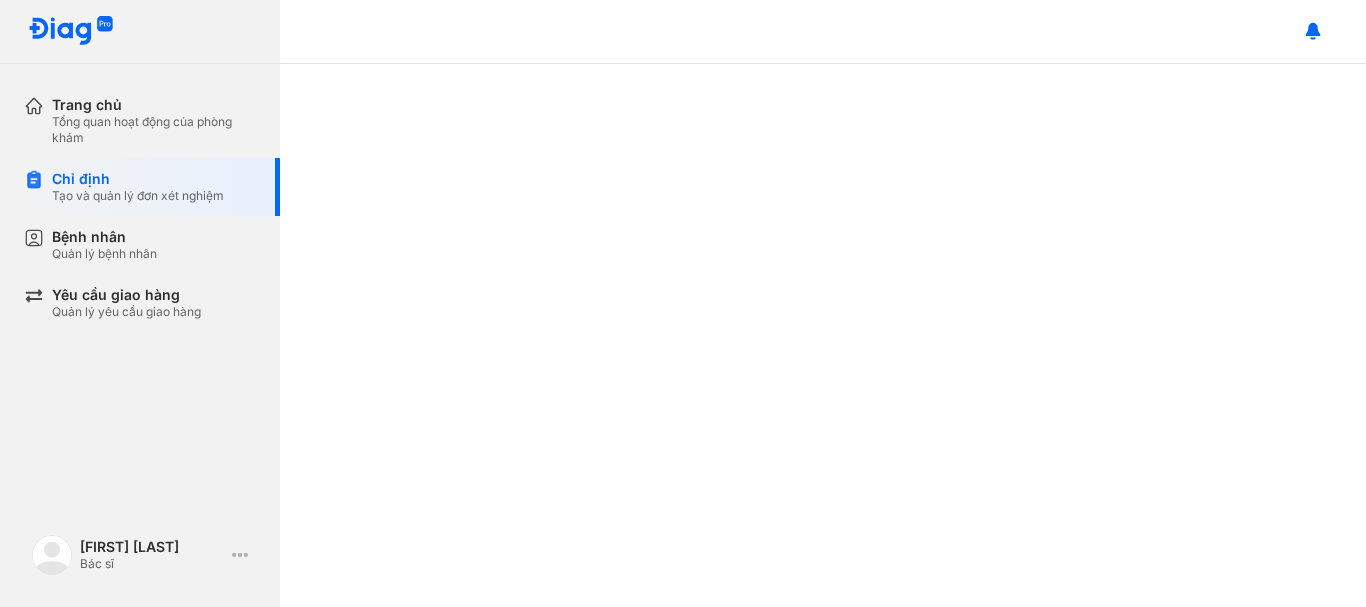 scroll, scrollTop: 0, scrollLeft: 0, axis: both 